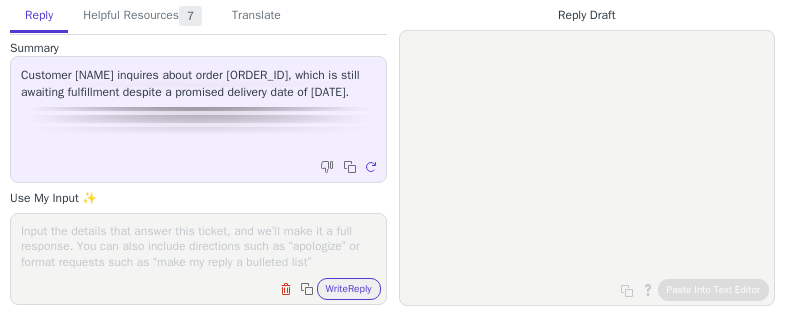 scroll, scrollTop: 0, scrollLeft: 0, axis: both 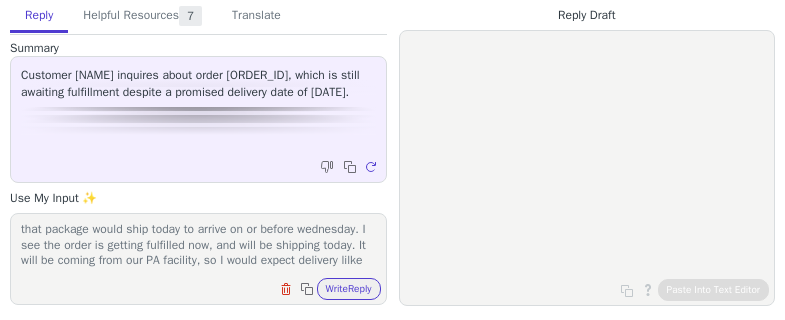 click on "I am so sorry for any confusion. The website should have shown that package would ship today to arrive on or before wednesday. I see the order is getting fulfilled now, and will be shipping today. It will be coming from our PA facility, so I would expect delivery lilke" at bounding box center (198, 246) 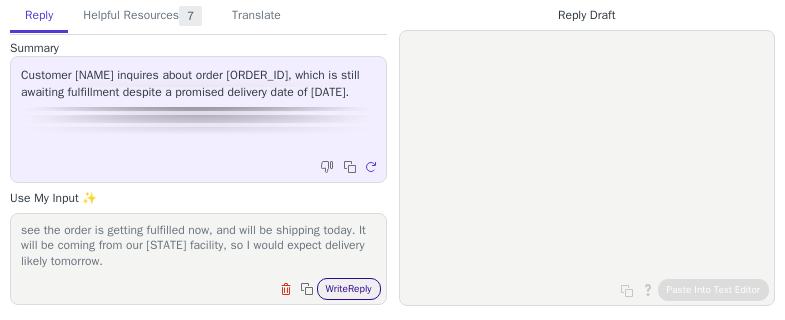 type on "I am so sorry for any confusion. The website should have shown that package would ship today to arrive on or before wednesday. I see the order is getting fulfilled now, and will be shipping today. It will be coming from our [STATE] facility, so I would expect delivery likely tomorrow." 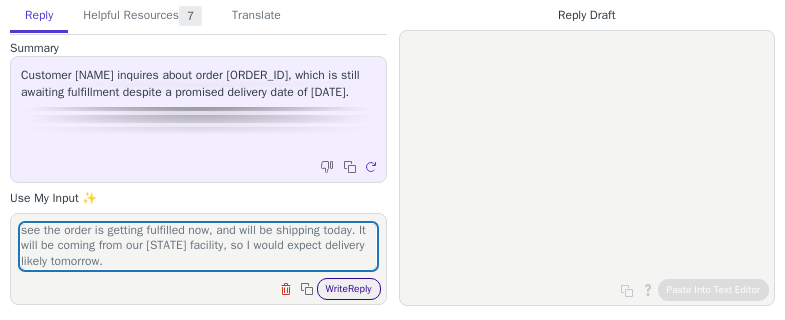 click on "Write  Reply" at bounding box center (349, 289) 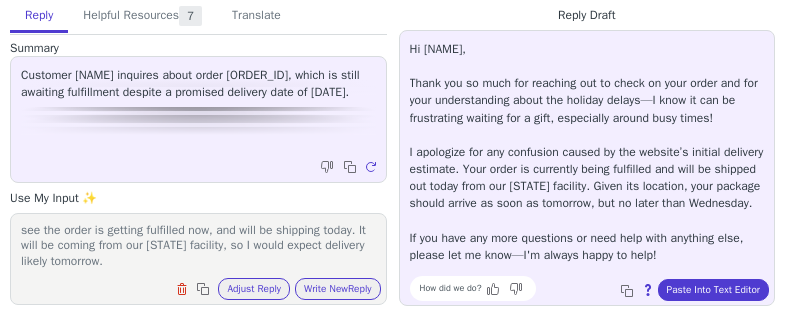 scroll, scrollTop: 0, scrollLeft: 0, axis: both 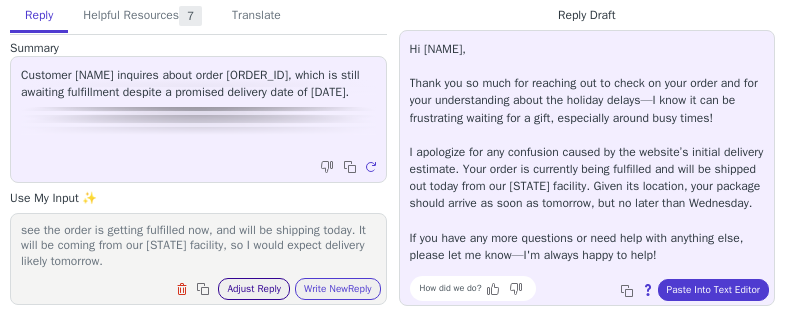 click on "Adjust Reply" at bounding box center [254, 289] 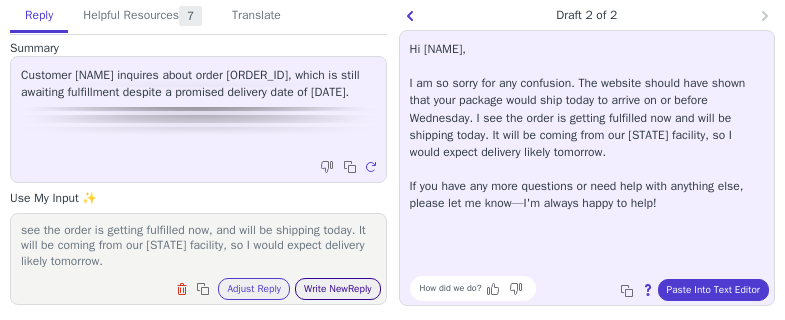 click on "Write New  Reply" at bounding box center [338, 289] 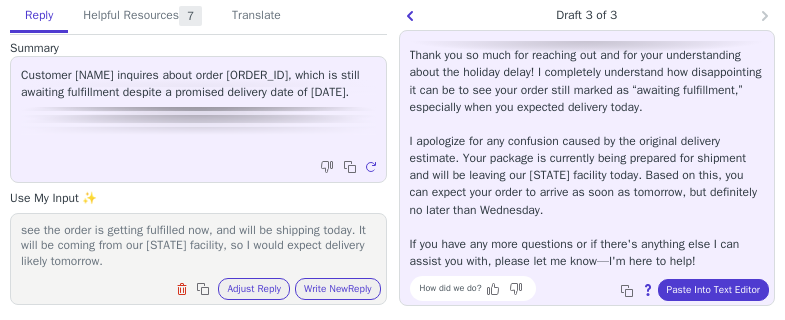 scroll, scrollTop: 45, scrollLeft: 0, axis: vertical 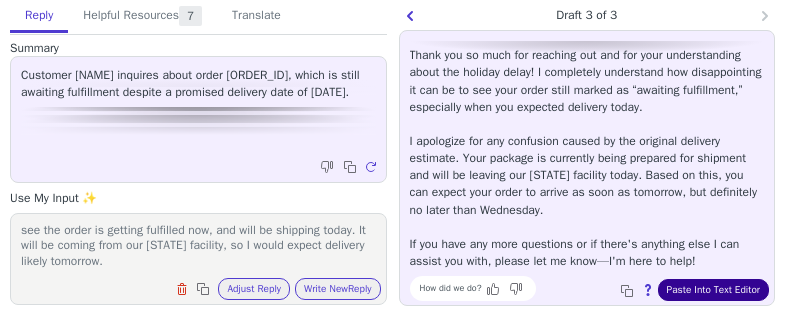 click on "Paste Into Text Editor" at bounding box center [713, 290] 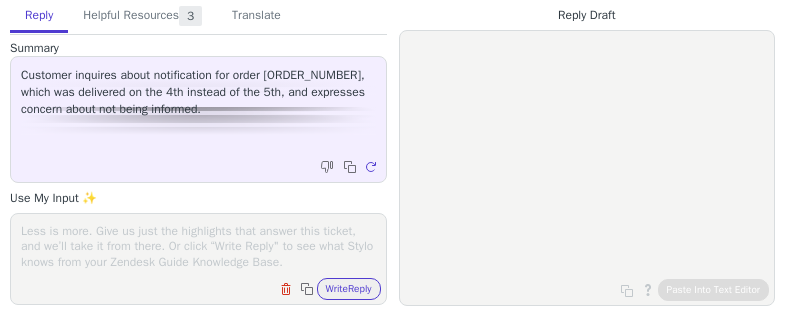 scroll, scrollTop: 0, scrollLeft: 0, axis: both 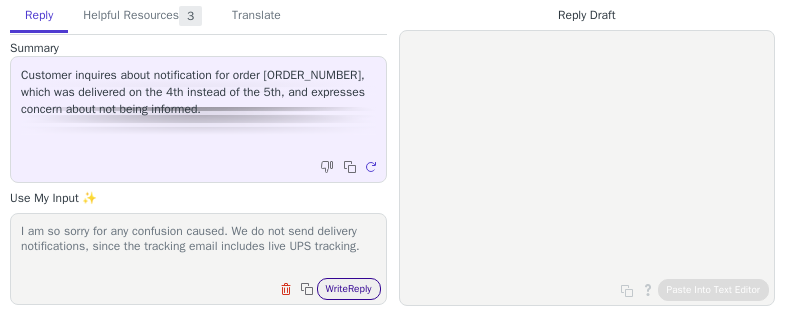 type on "I am so sorry for any confusion caused. We do not send delivery notifications, since the tracking email includes live UPS tracking." 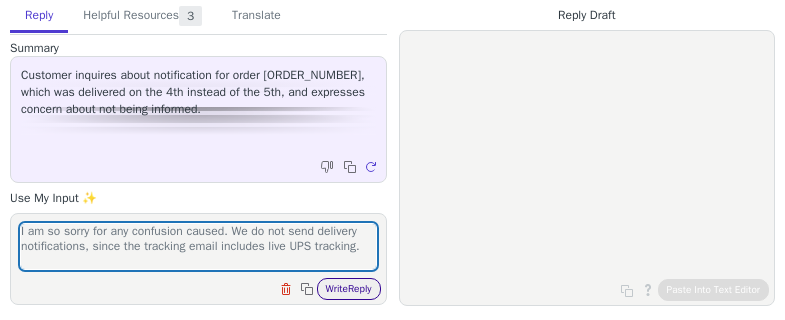 click on "Write  Reply" at bounding box center [349, 289] 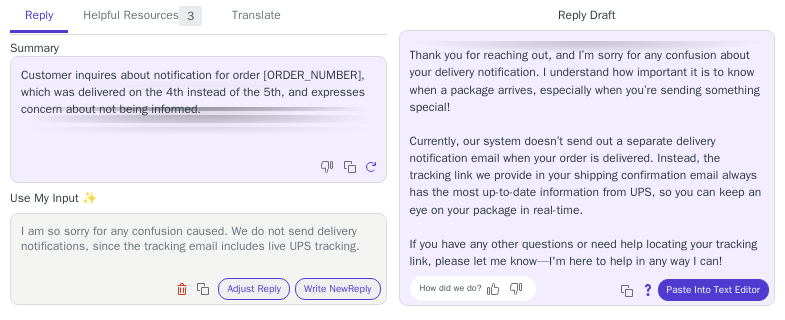 scroll, scrollTop: 45, scrollLeft: 0, axis: vertical 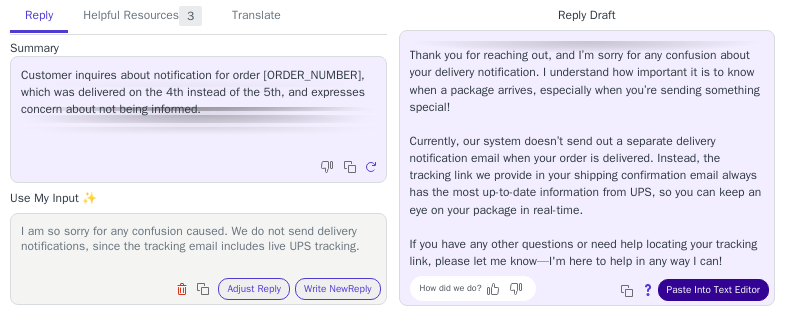 click on "Paste Into Text Editor" at bounding box center [713, 290] 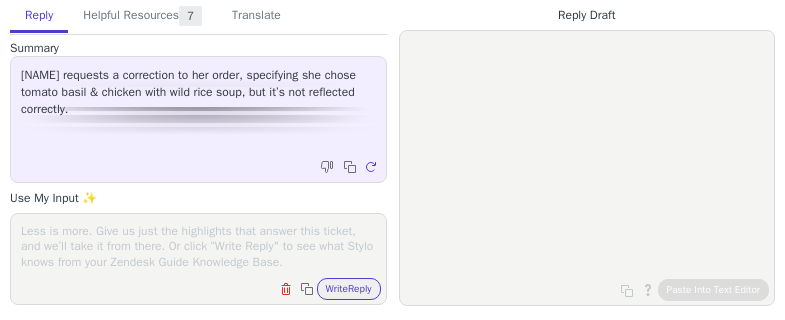 scroll, scrollTop: 0, scrollLeft: 0, axis: both 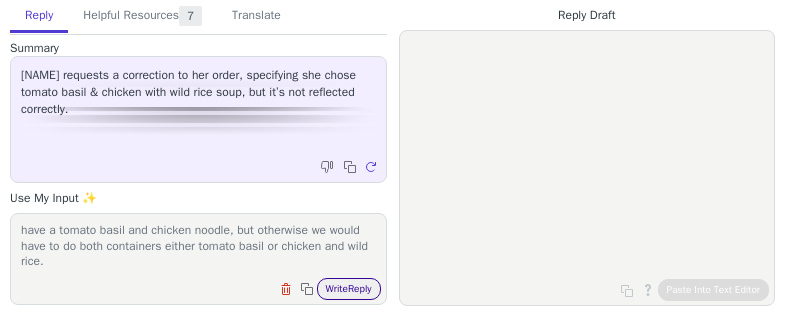 click on "Write  Reply" at bounding box center [349, 289] 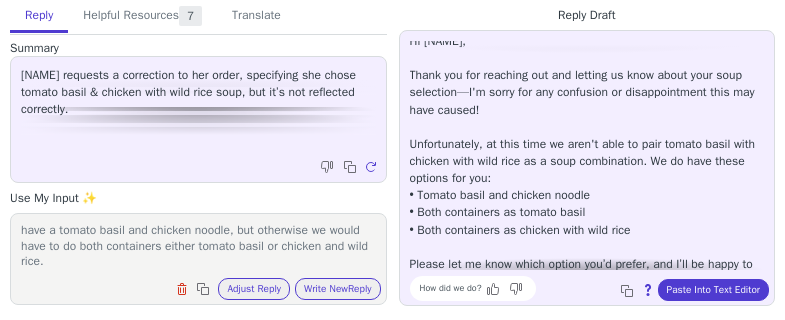 scroll, scrollTop: 45, scrollLeft: 0, axis: vertical 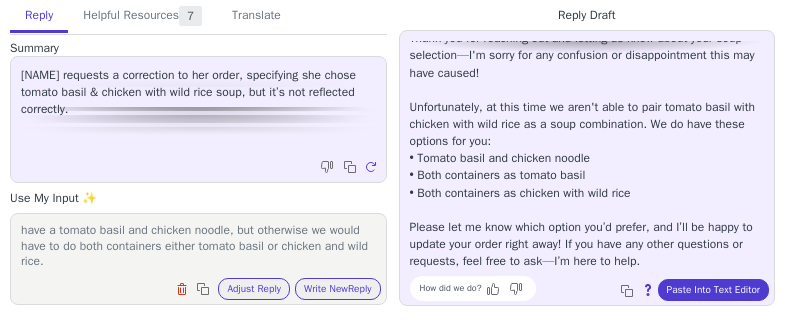 click on "I am so sorry, but that is not currently an available combo. We do have a tomato basil and chicken noodle, but otherwise we would have to do both containers either tomato basil or chicken and wild rice." at bounding box center [198, 246] 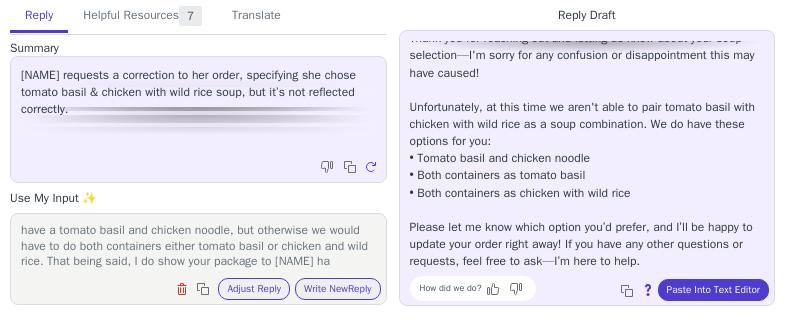 scroll, scrollTop: 32, scrollLeft: 0, axis: vertical 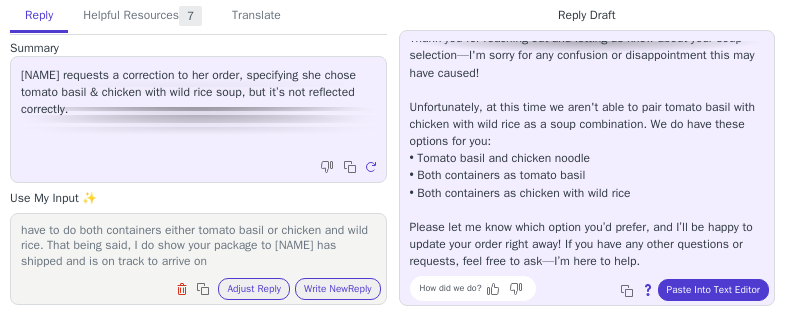 click on "I am so sorry, but that is not currently an available combo. We do have a tomato basil and chicken noodle, but otherwise we would have to do both containers either tomato basil or chicken and wild rice. That being said, I do show your package to [NAME] has shipped and is on track to arrive on" at bounding box center [198, 246] 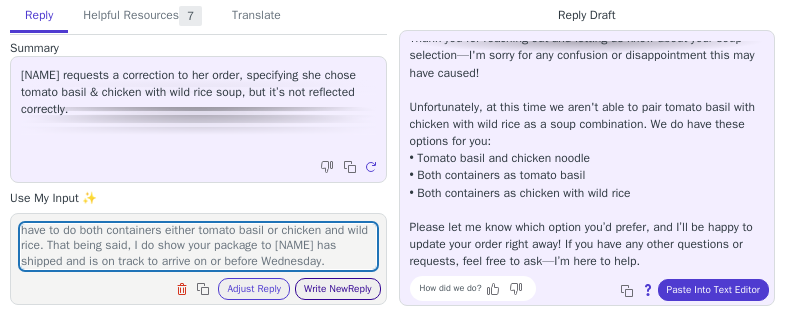 click on "Write New  Reply" at bounding box center [338, 289] 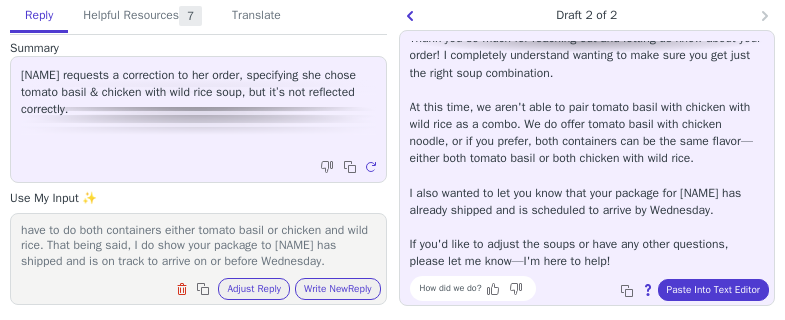 scroll, scrollTop: 62, scrollLeft: 0, axis: vertical 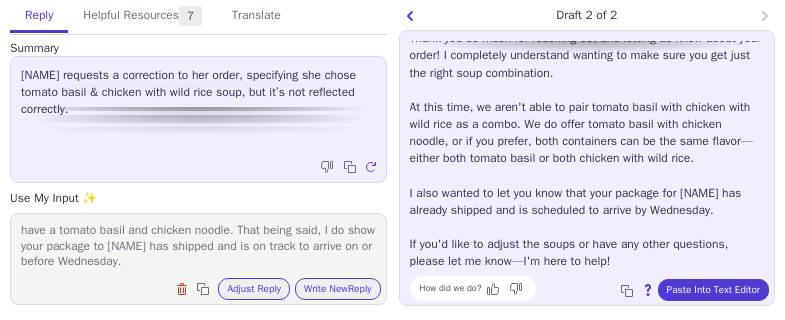 click on "I am so sorry, but that is not currently an available combo. We do have a tomato basil and chicken noodle. That being said, I do show your package to [NAME] has shipped and is on track to arrive on or before Wednesday." at bounding box center [198, 246] 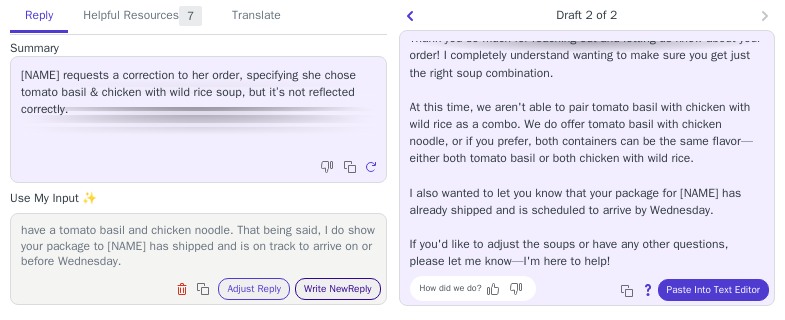 type on "I am so sorry, but that is not currently an available combo. We do have a tomato basil and chicken noodle. That being said, I do show your package to [NAME] has shipped and is on track to arrive on or before Wednesday." 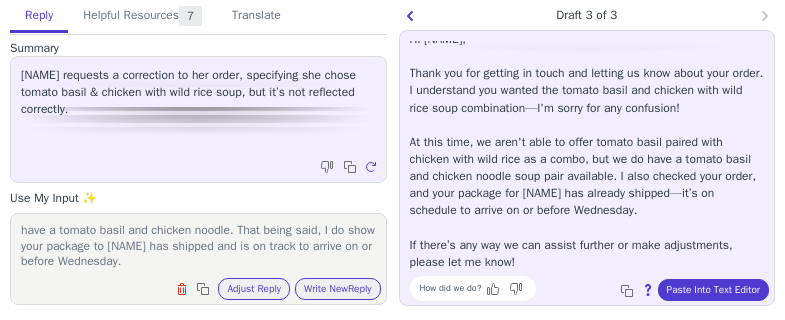 scroll, scrollTop: 11, scrollLeft: 0, axis: vertical 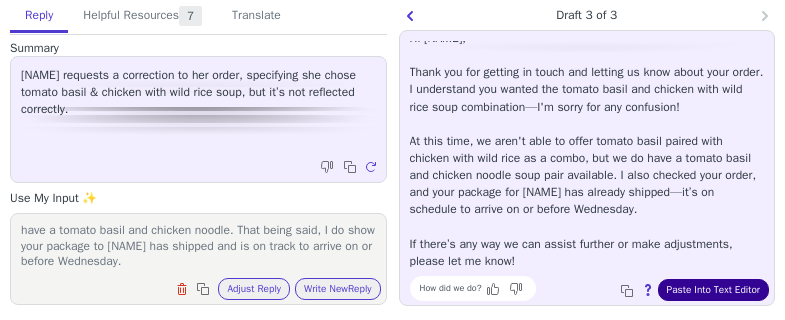 click on "Paste Into Text Editor" at bounding box center (713, 290) 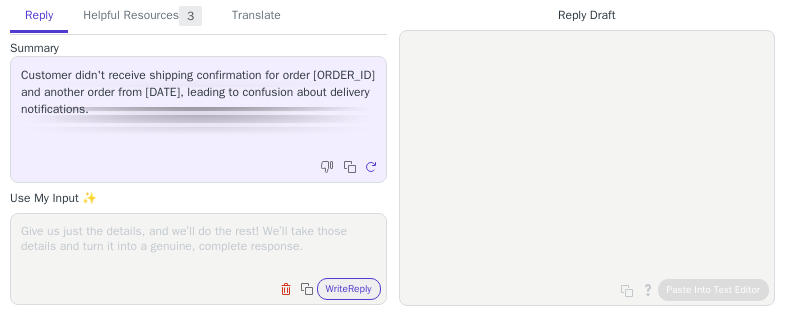 scroll, scrollTop: 0, scrollLeft: 0, axis: both 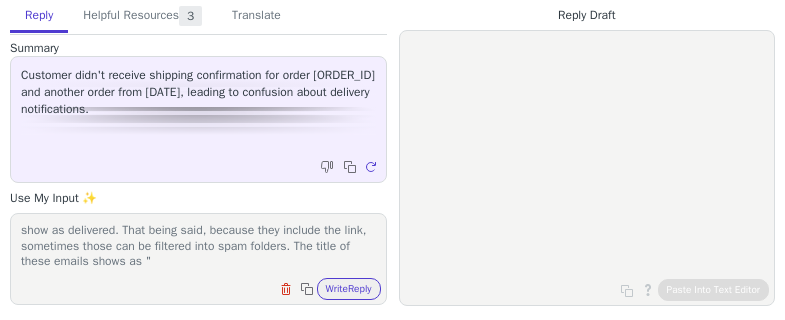 click on "I am so sorry about that! I do see both of those shipping emails show as delivered. That being said, because they include the link, sometimes those can be filtered into spam folders. The title of these emails shows as "" at bounding box center (198, 246) 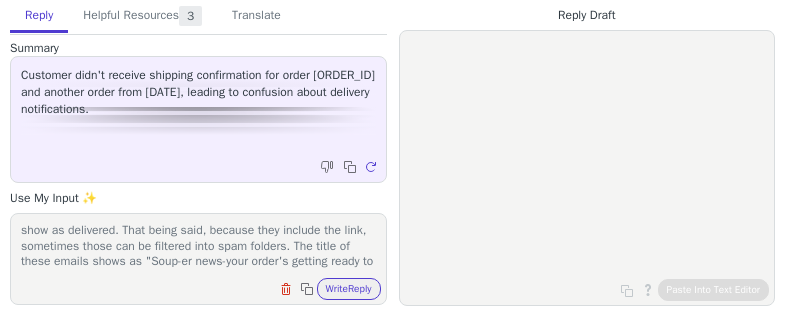 scroll, scrollTop: 32, scrollLeft: 0, axis: vertical 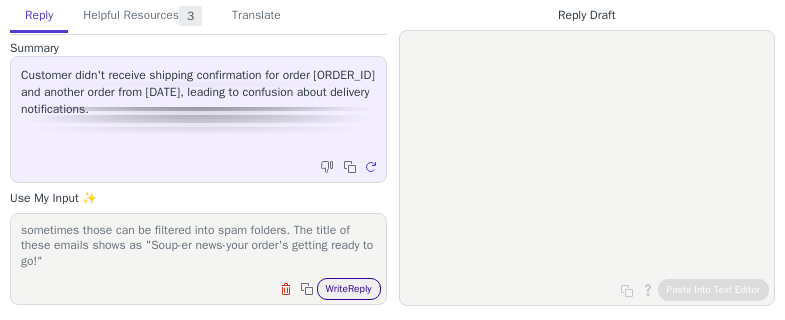 type on "I am so sorry about that! I do see both of those shipping emails show as delivered. That being said, because they include the link, sometimes those can be filtered into spam folders. The title of these emails shows as "Soup-er news-your order's getting ready to go!"" 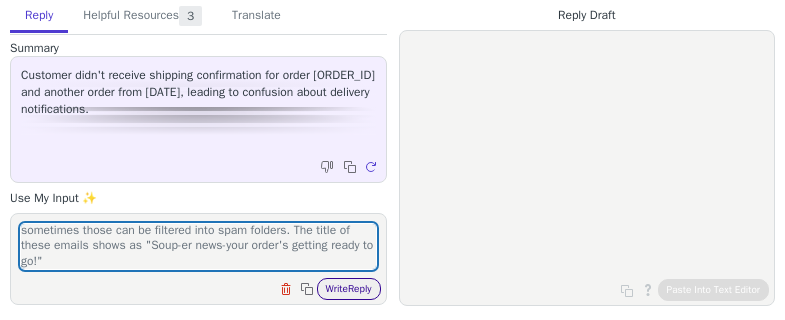 click on "Write  Reply" at bounding box center (349, 289) 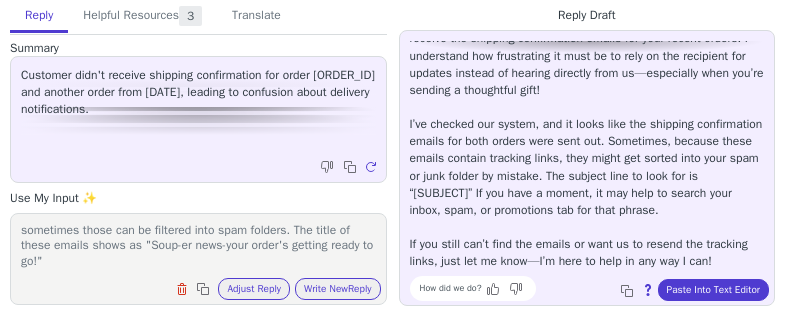 scroll, scrollTop: 80, scrollLeft: 0, axis: vertical 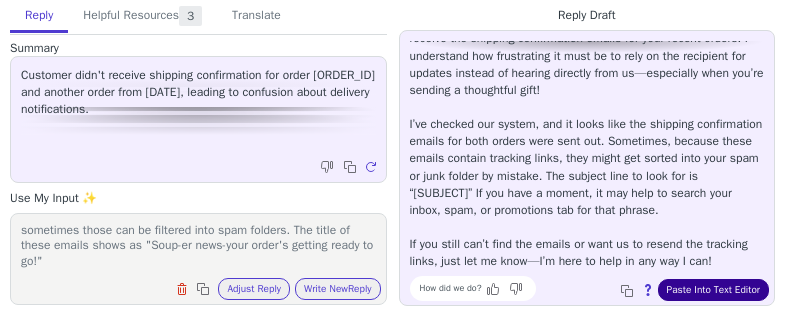 click on "Paste Into Text Editor" at bounding box center [713, 290] 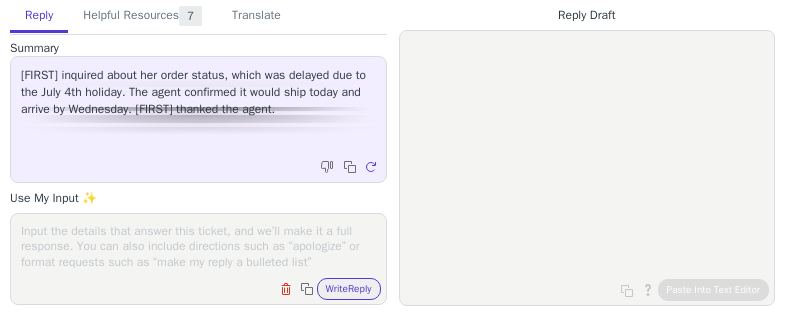 scroll, scrollTop: 0, scrollLeft: 0, axis: both 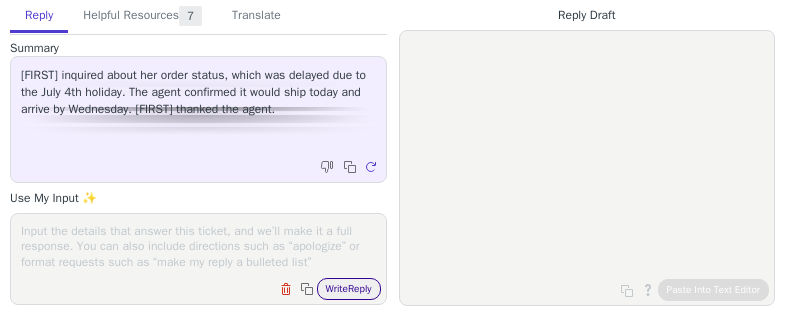 click on "Write  Reply" at bounding box center [349, 289] 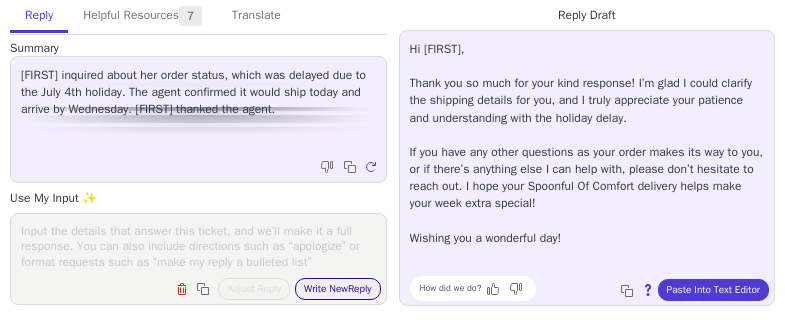 click on "Write New  Reply" at bounding box center [338, 289] 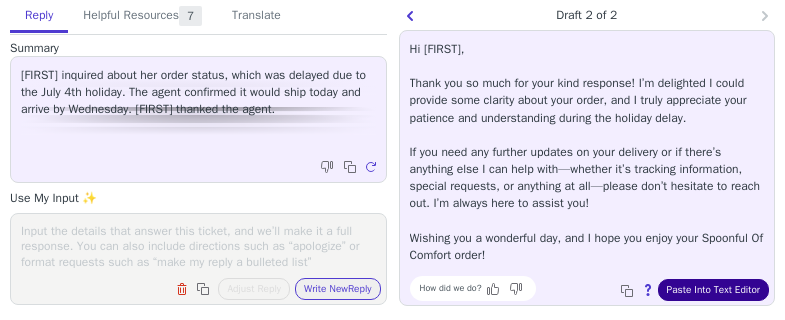 click on "Paste Into Text Editor" at bounding box center [713, 290] 